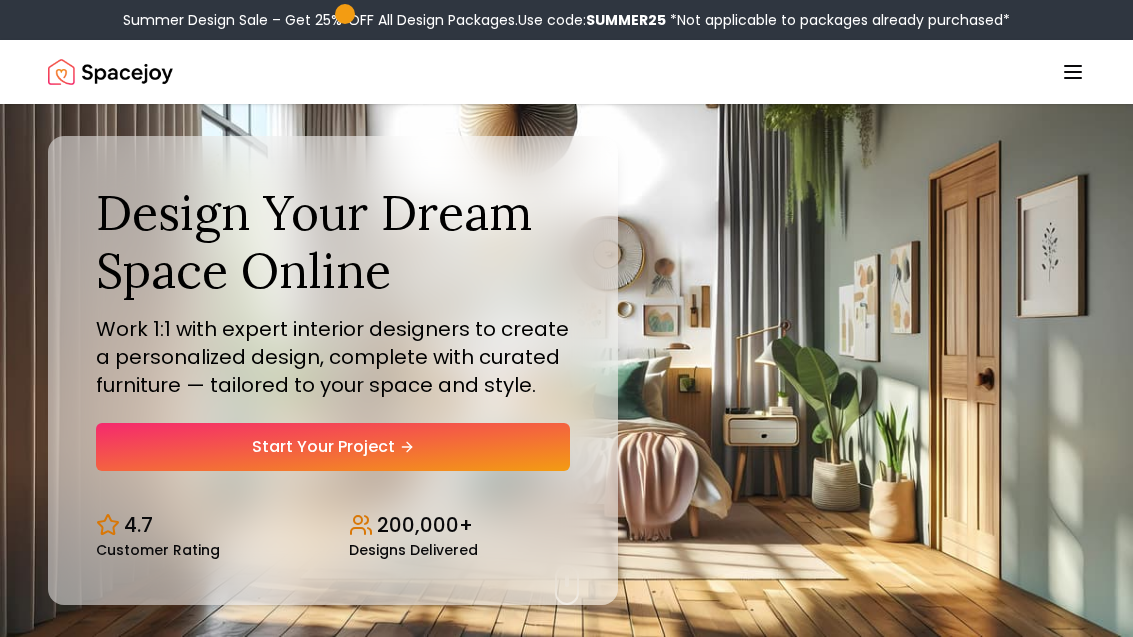 scroll, scrollTop: 0, scrollLeft: 0, axis: both 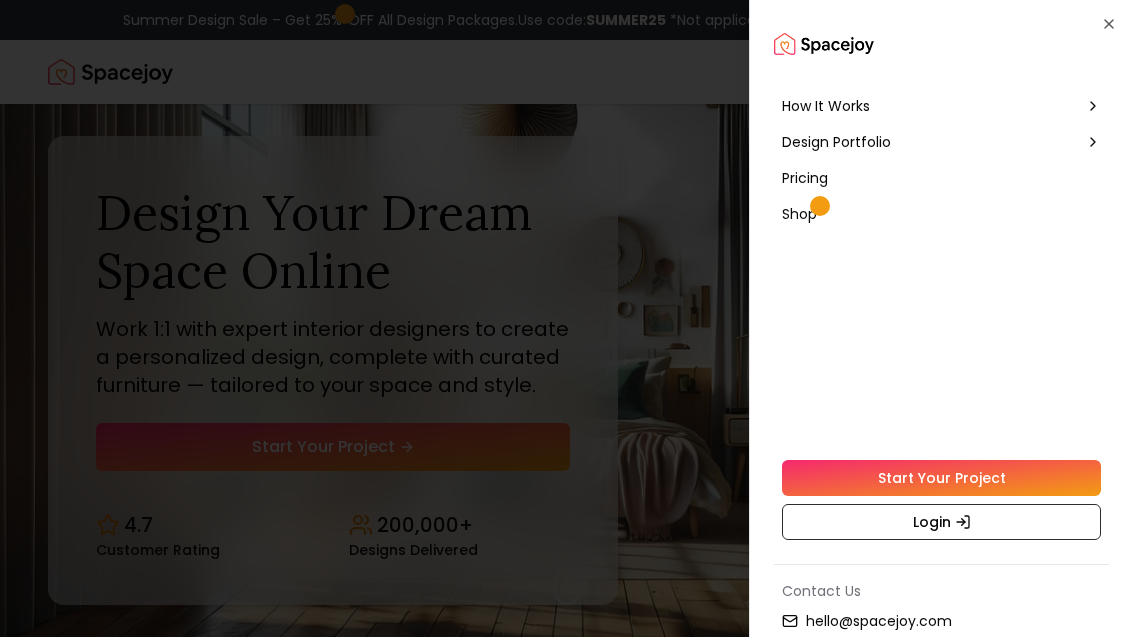 click 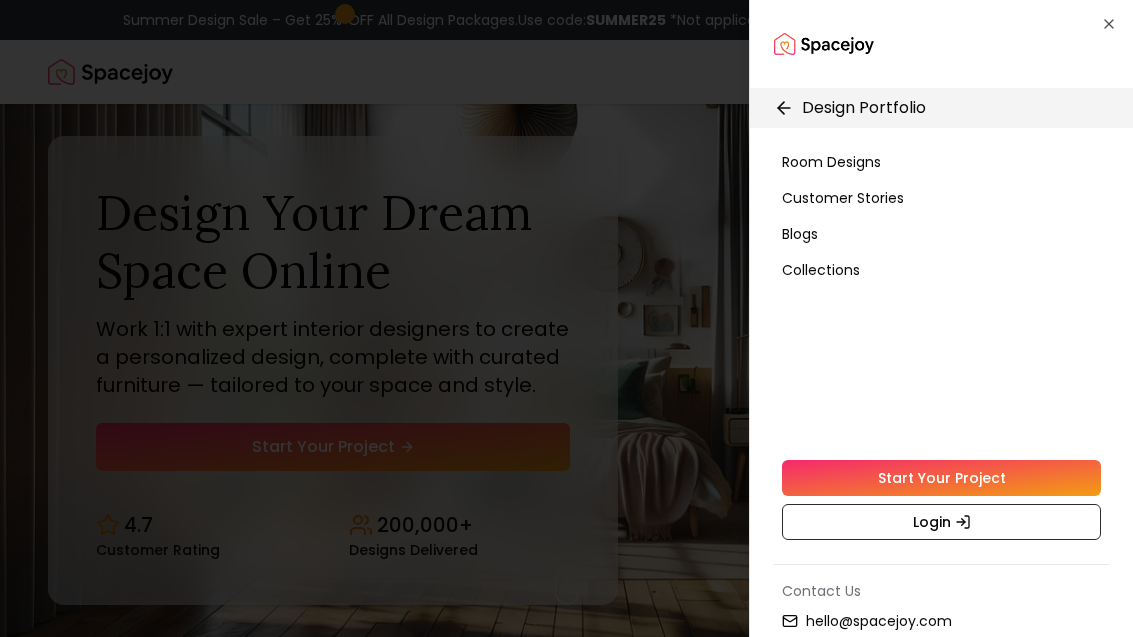 click 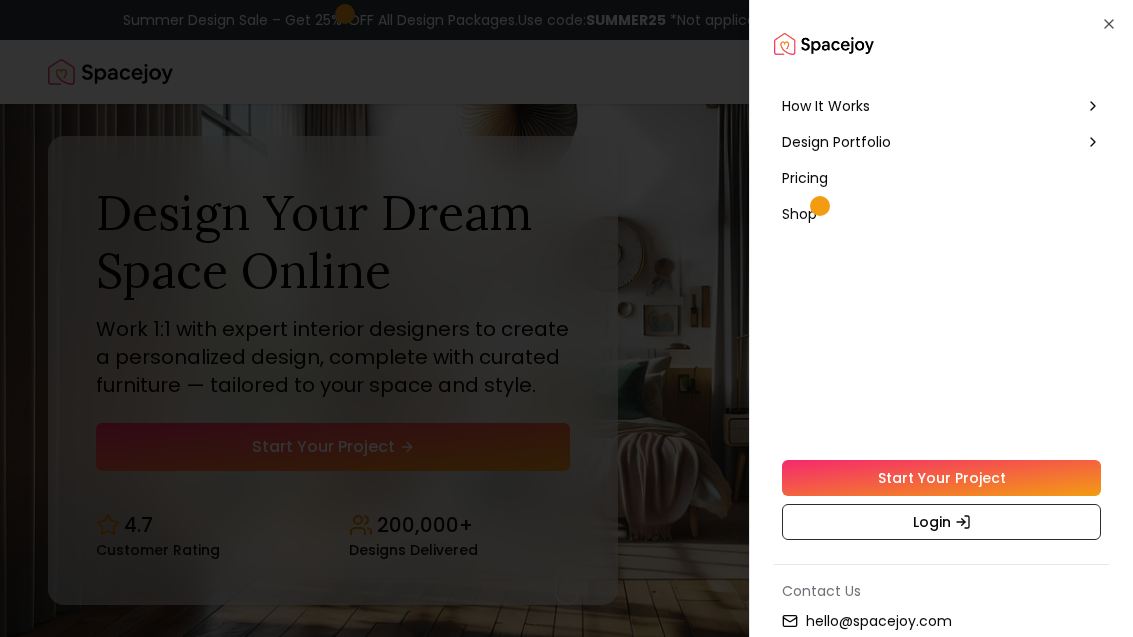 click on "How It Works" at bounding box center [826, 106] 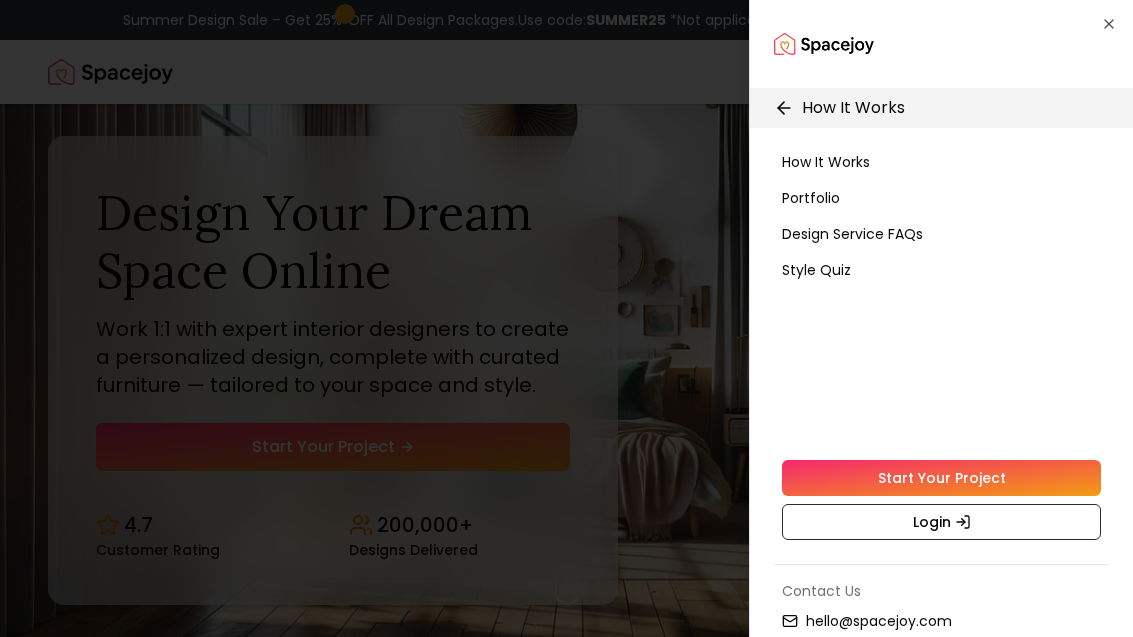 click on "How It Works" at bounding box center (853, 108) 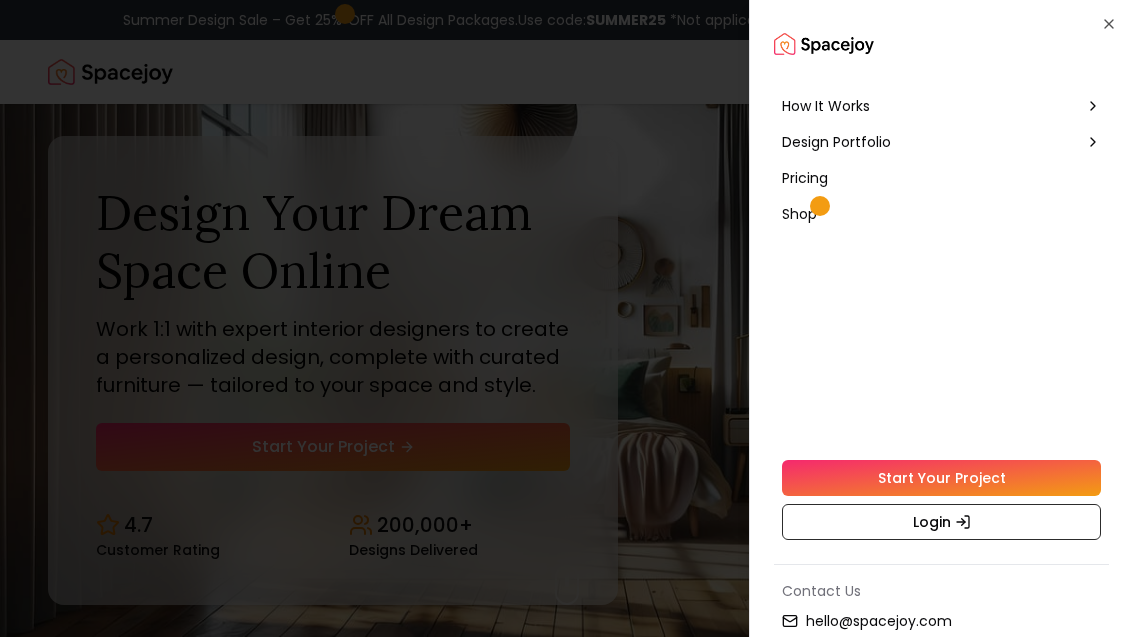 click on "Design Portfolio" at bounding box center [941, 142] 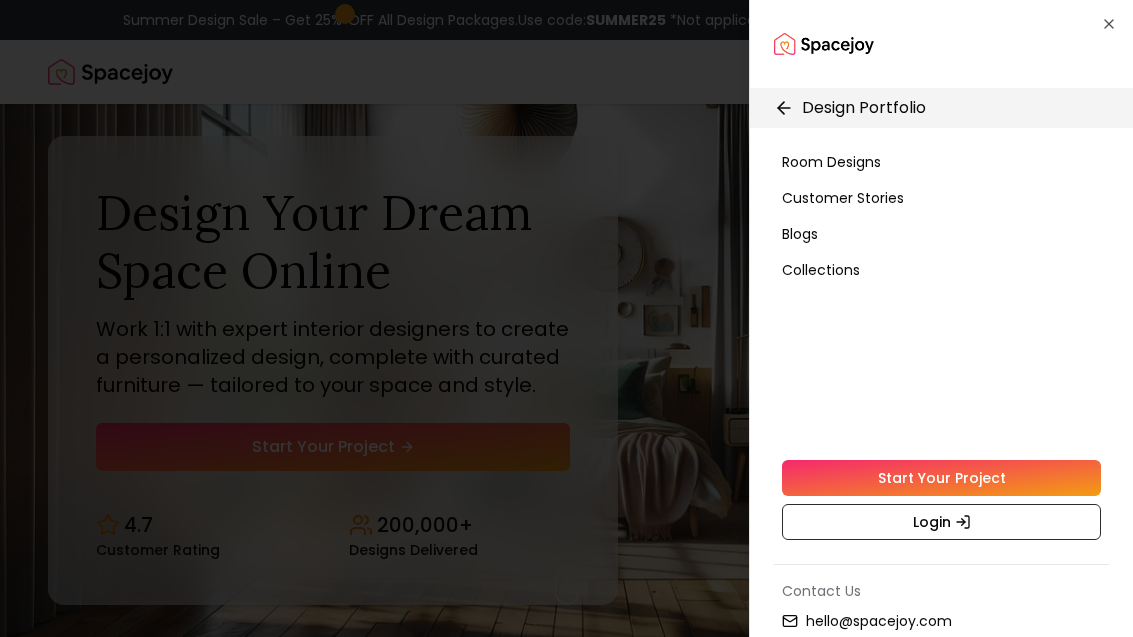 click on "Room Designs" at bounding box center [941, 162] 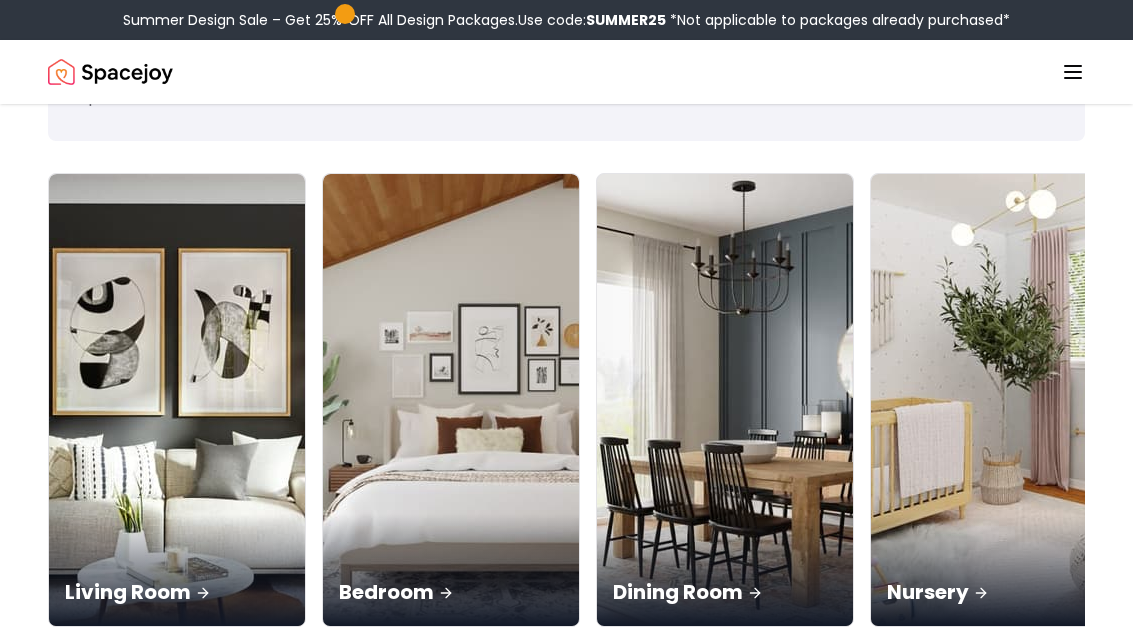 scroll, scrollTop: 149, scrollLeft: 0, axis: vertical 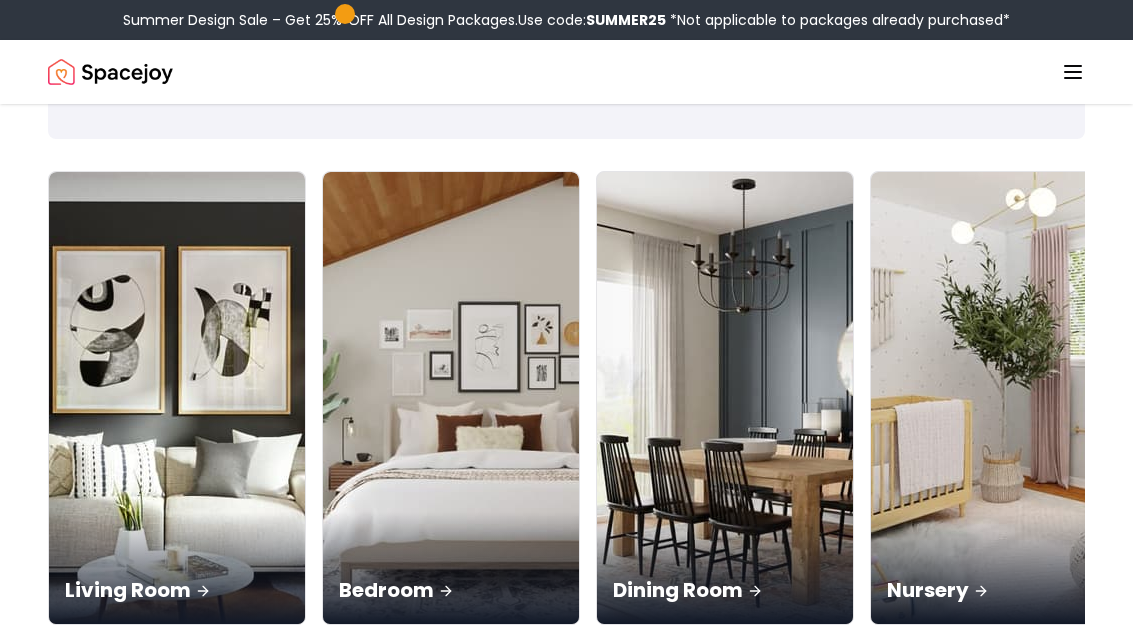 click at bounding box center [177, 398] 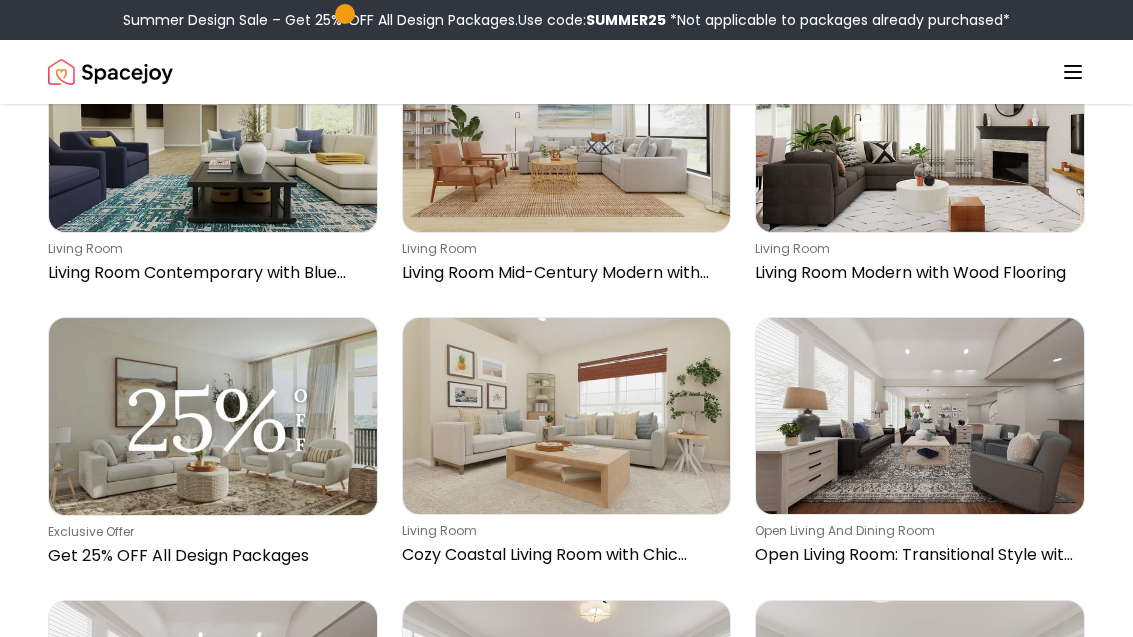 scroll, scrollTop: 263, scrollLeft: 0, axis: vertical 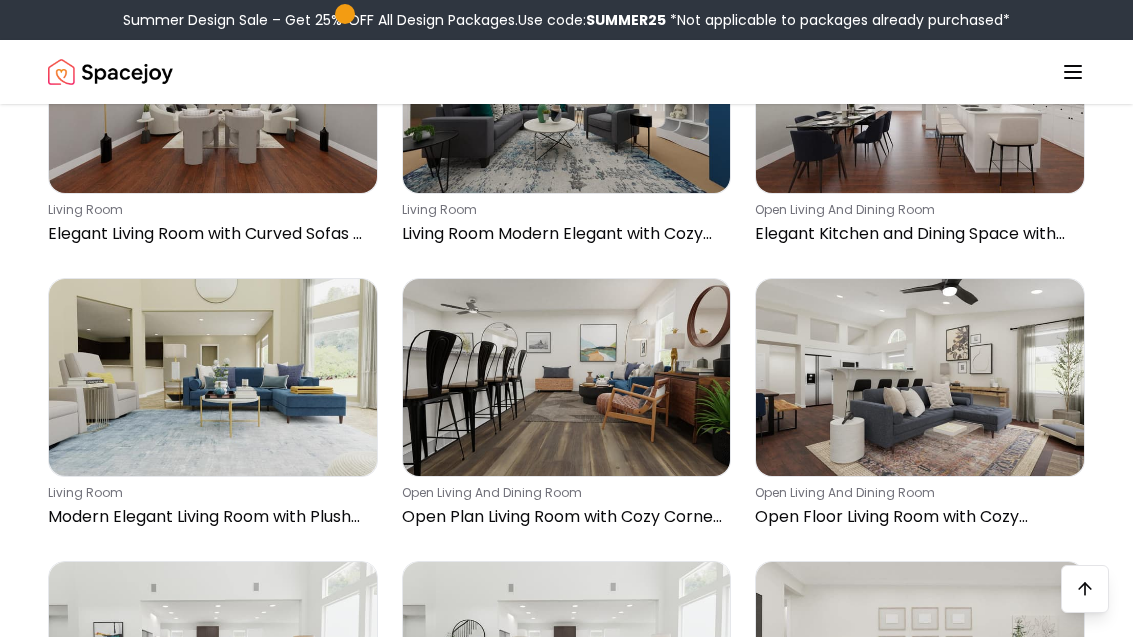 click at bounding box center (920, 377) 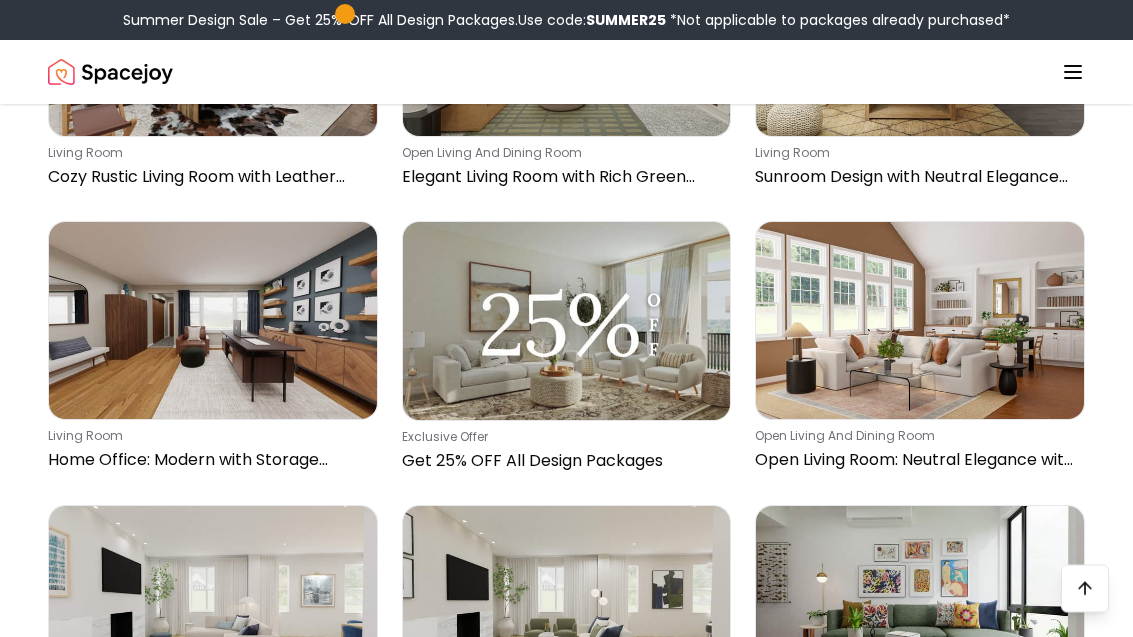 scroll, scrollTop: 5166, scrollLeft: 0, axis: vertical 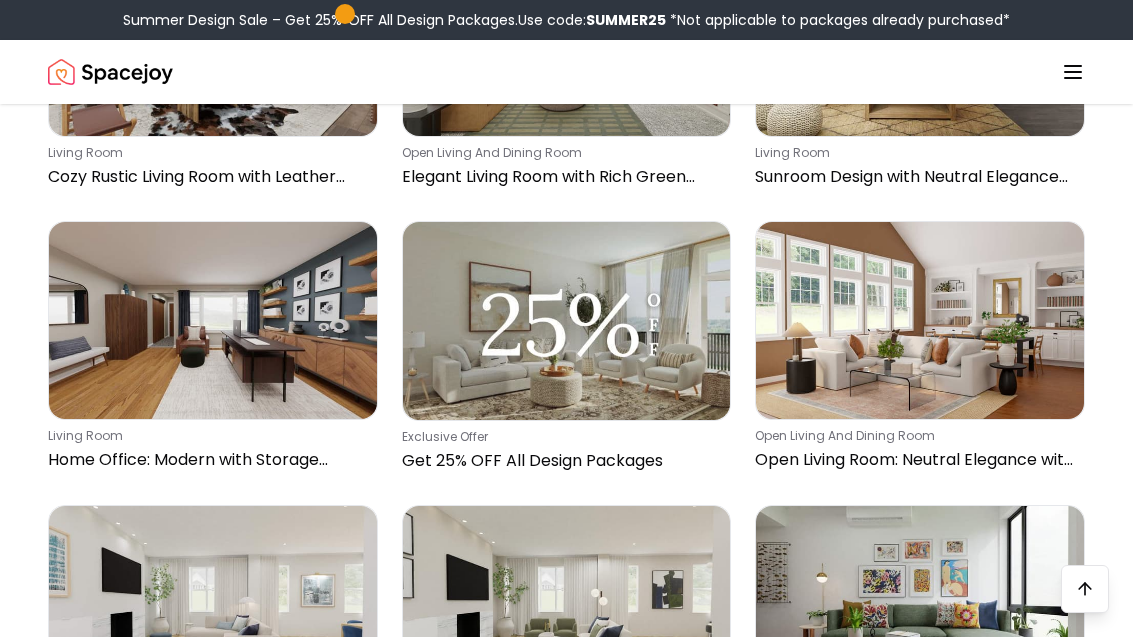 click 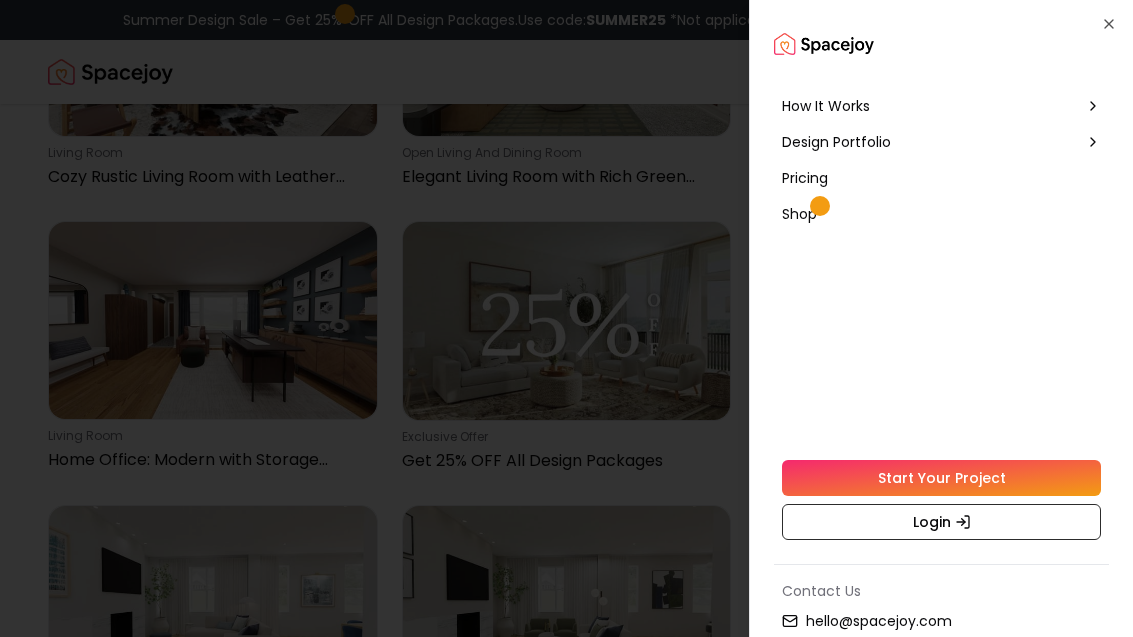 click on "Shop" at bounding box center (802, 214) 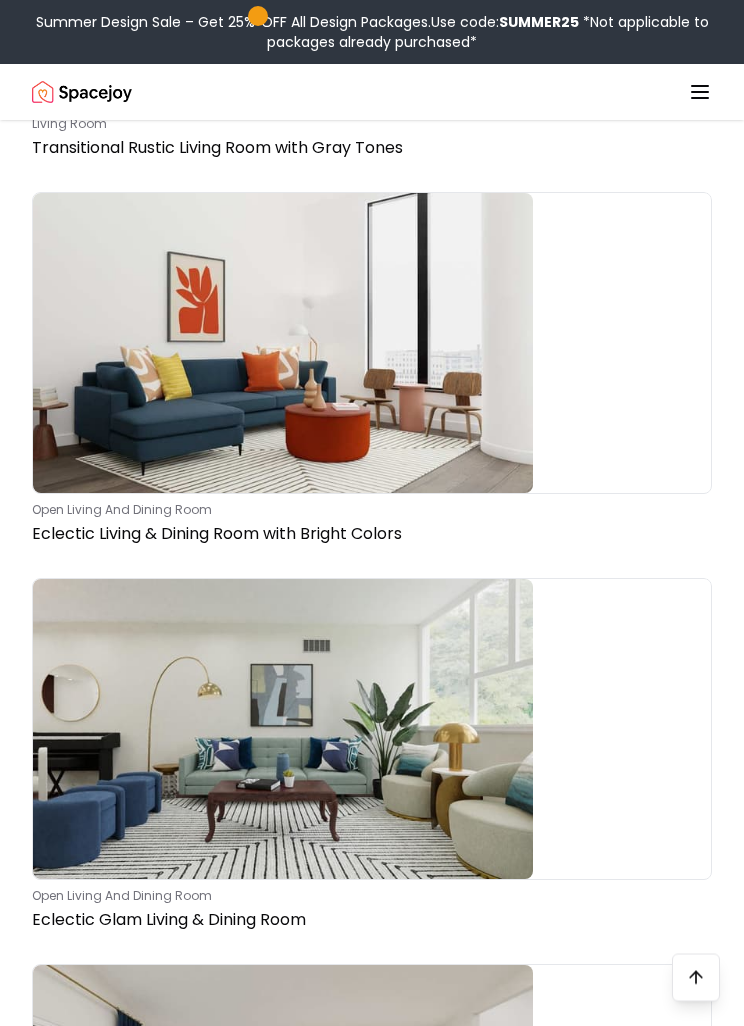 scroll, scrollTop: 59566, scrollLeft: 0, axis: vertical 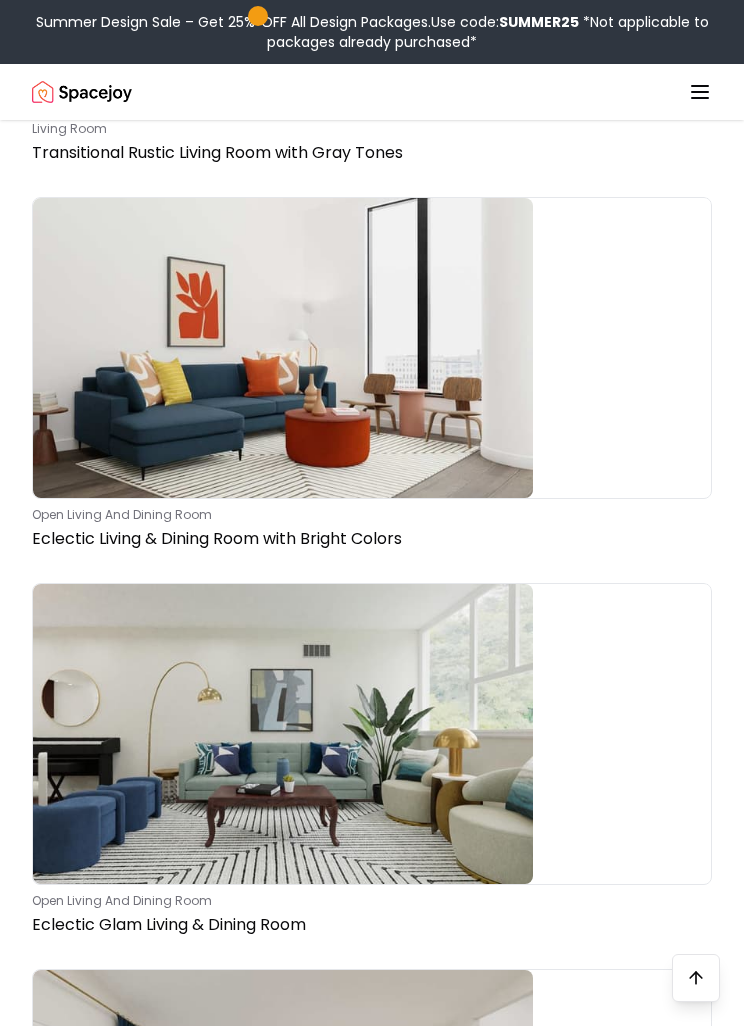 click 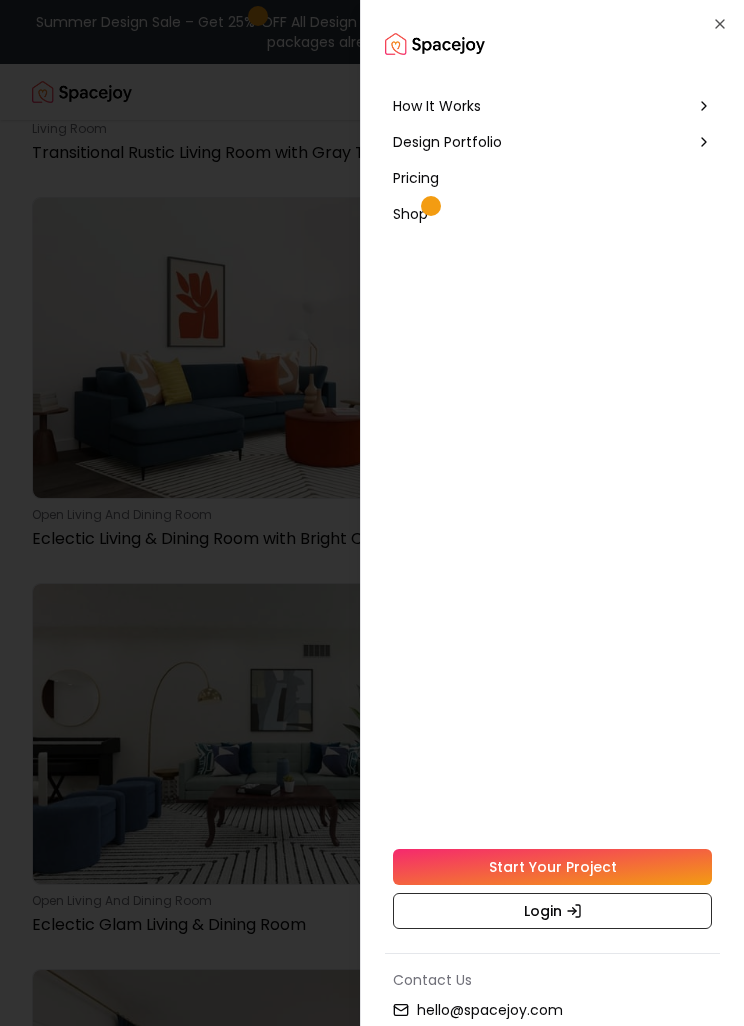 click on "Design Portfolio" at bounding box center [552, 142] 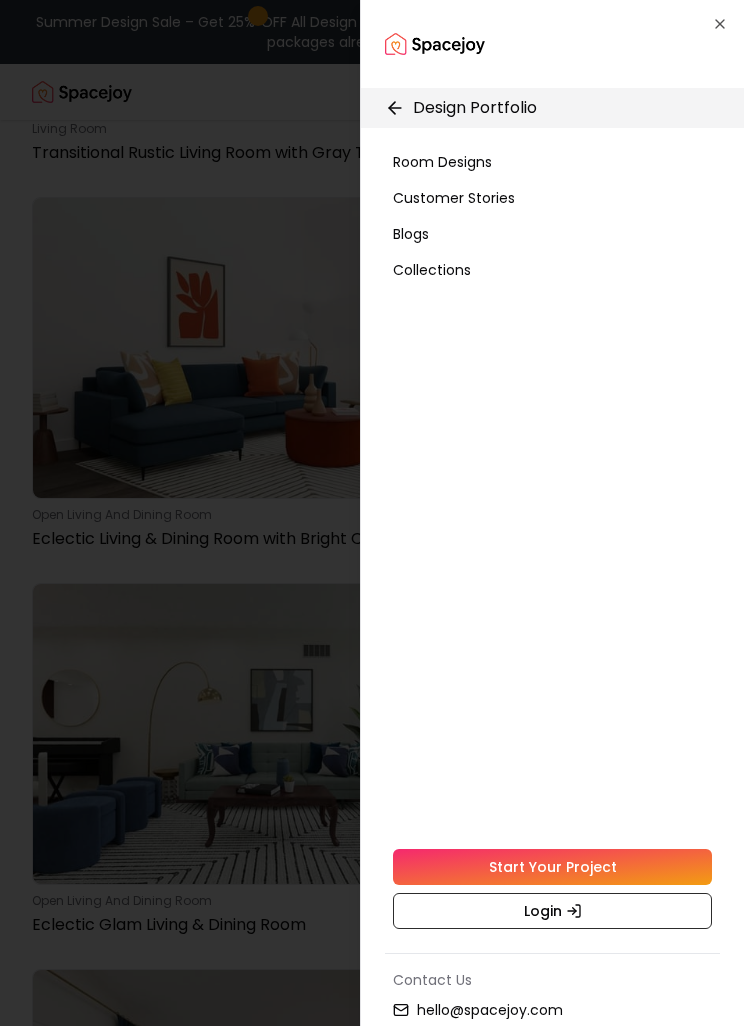 click on "Customer Stories" at bounding box center [454, 198] 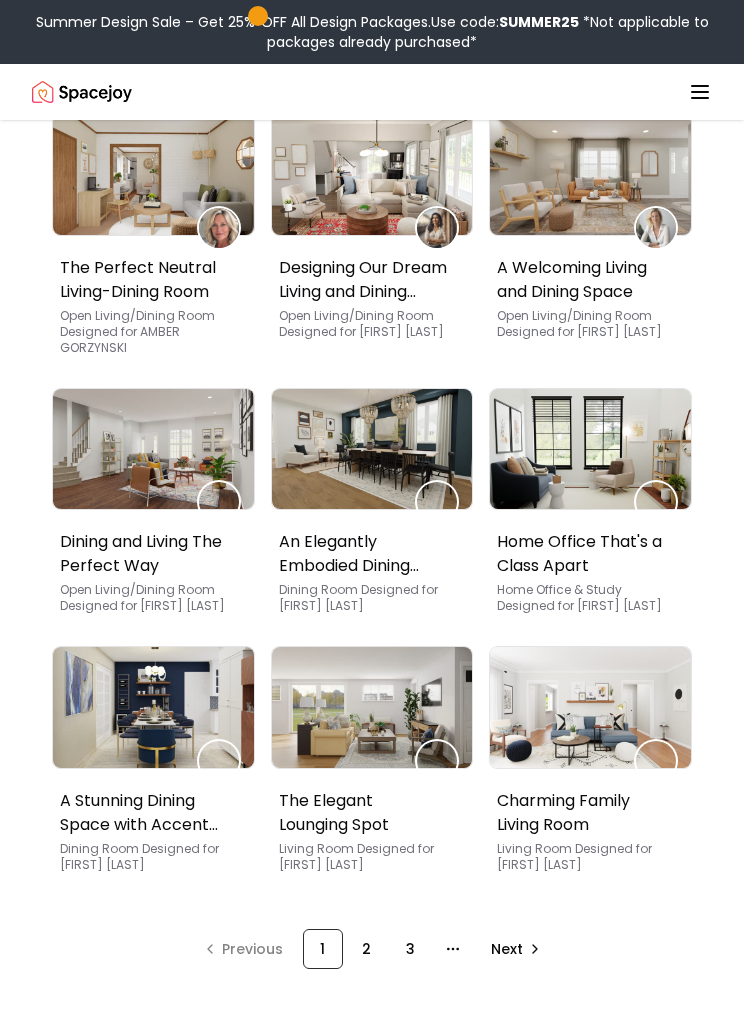 scroll, scrollTop: 481, scrollLeft: 0, axis: vertical 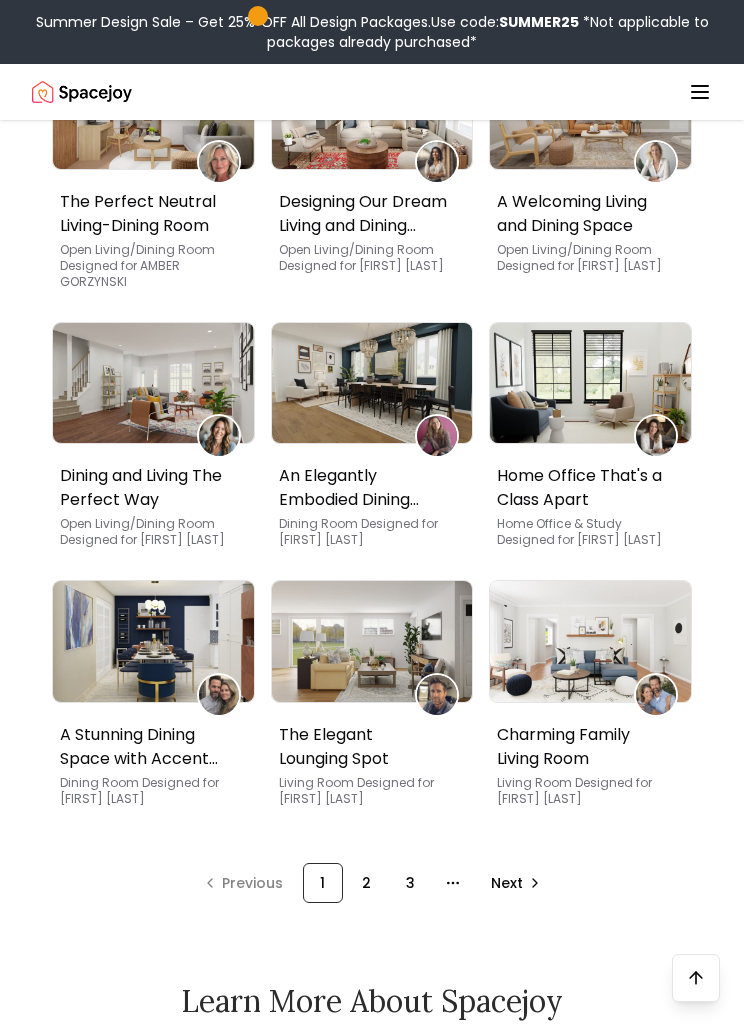 click on "2" at bounding box center (367, 883) 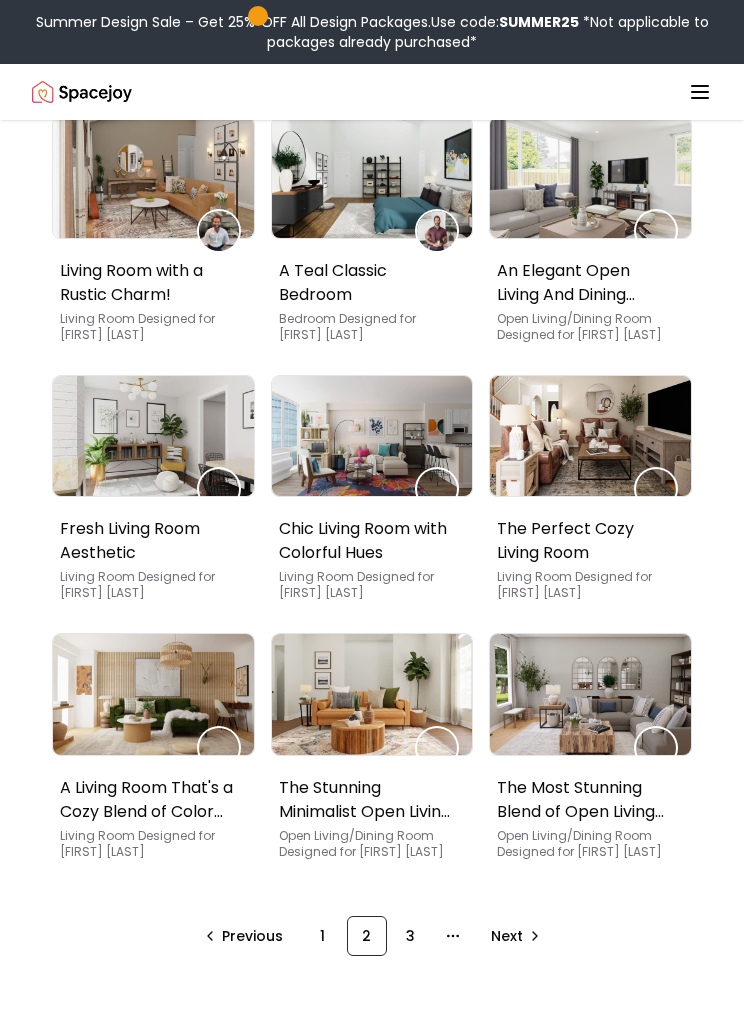 scroll, scrollTop: 446, scrollLeft: 0, axis: vertical 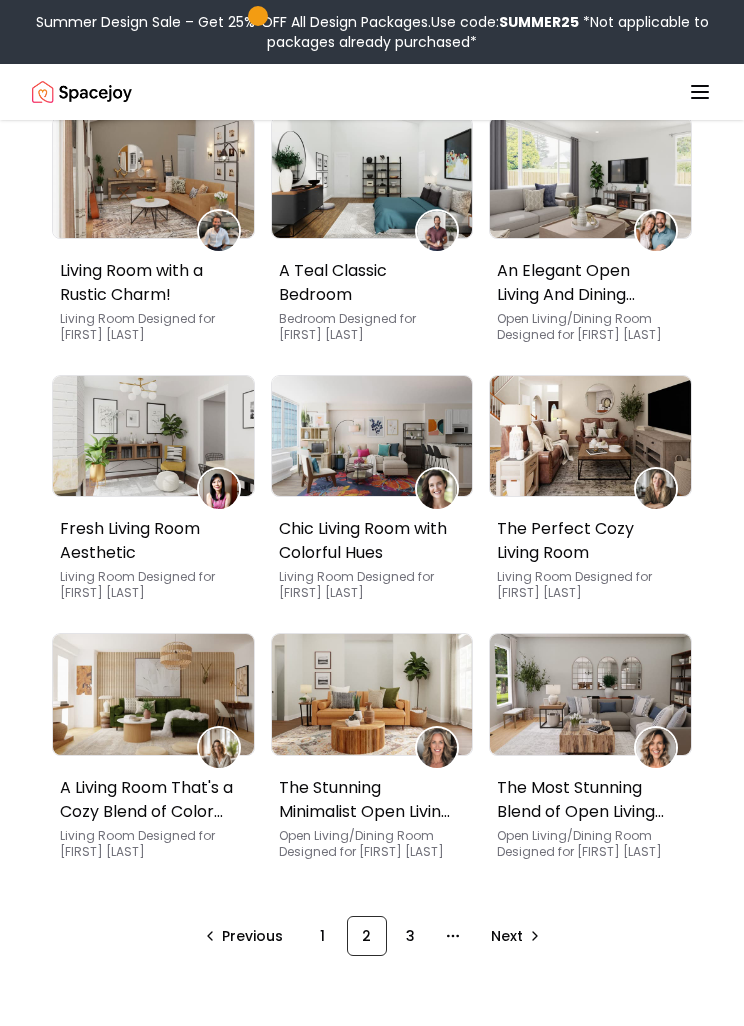 click on "3" at bounding box center [411, 936] 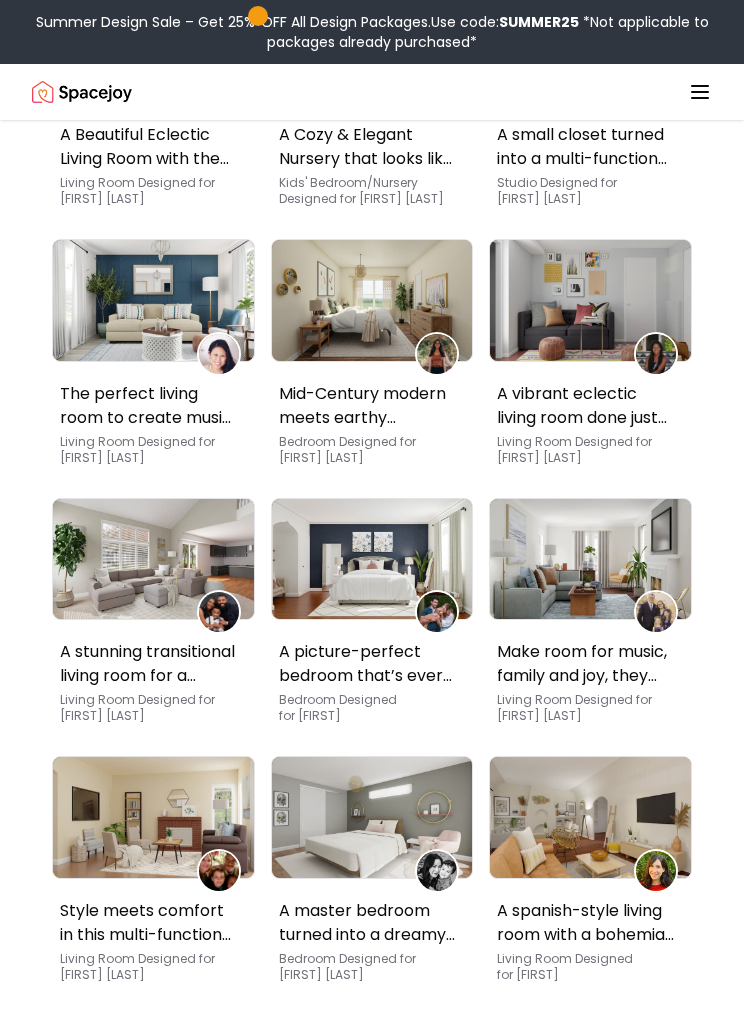 scroll, scrollTop: 304, scrollLeft: 0, axis: vertical 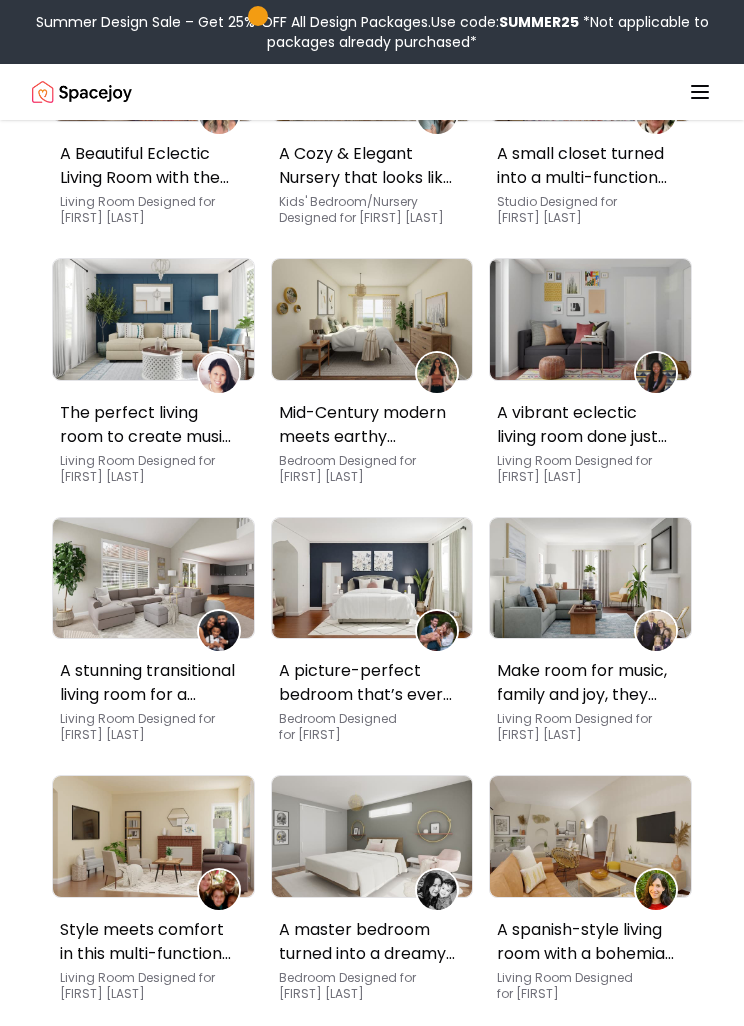 click at bounding box center [153, 578] 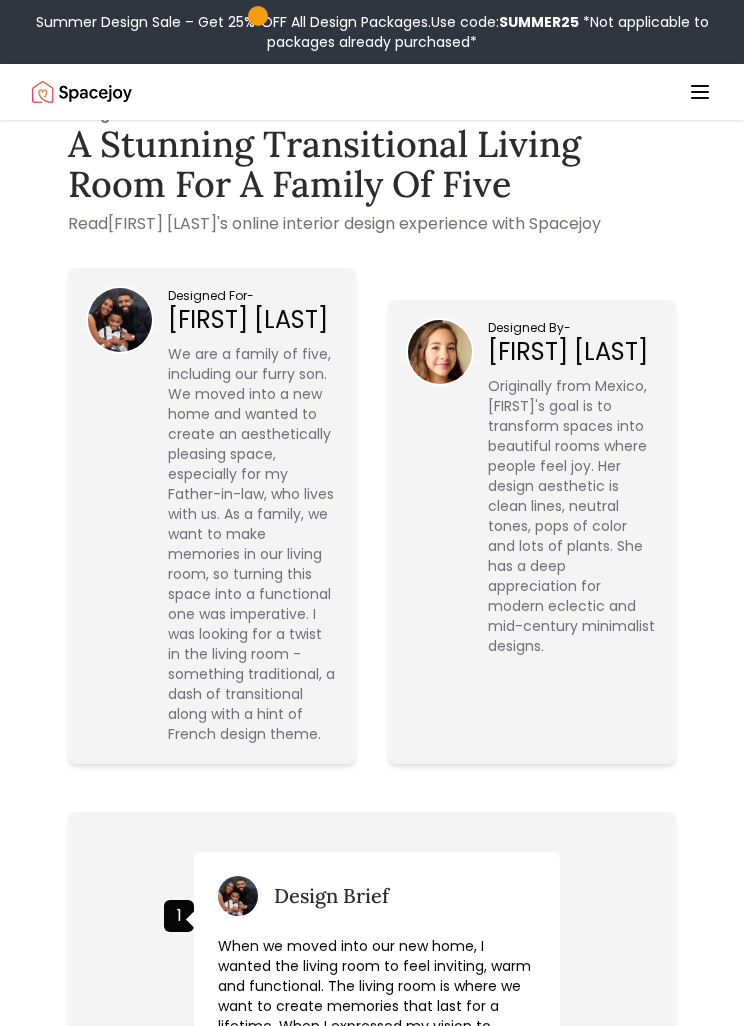 scroll, scrollTop: 0, scrollLeft: 0, axis: both 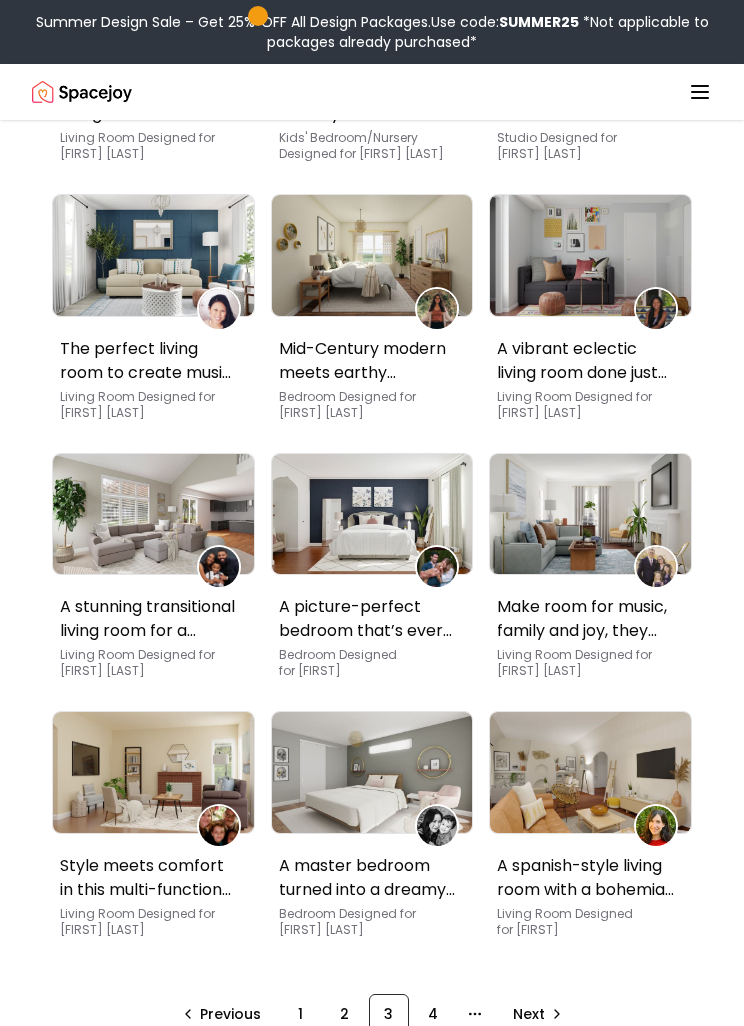 click 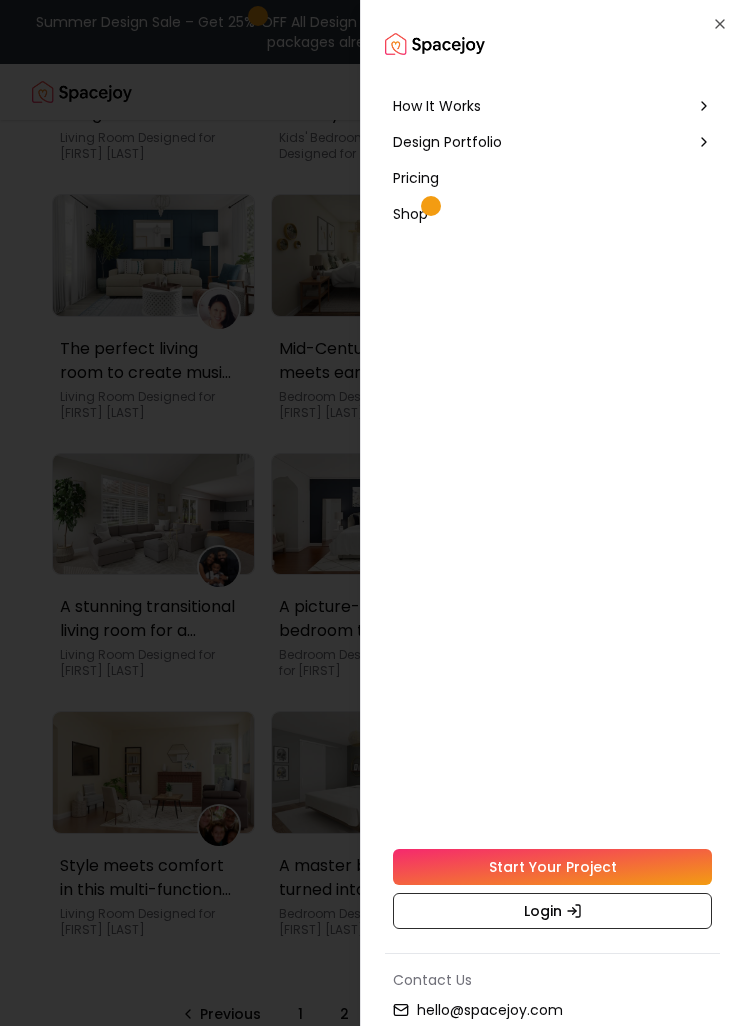 click on "Design Portfolio" at bounding box center (552, 142) 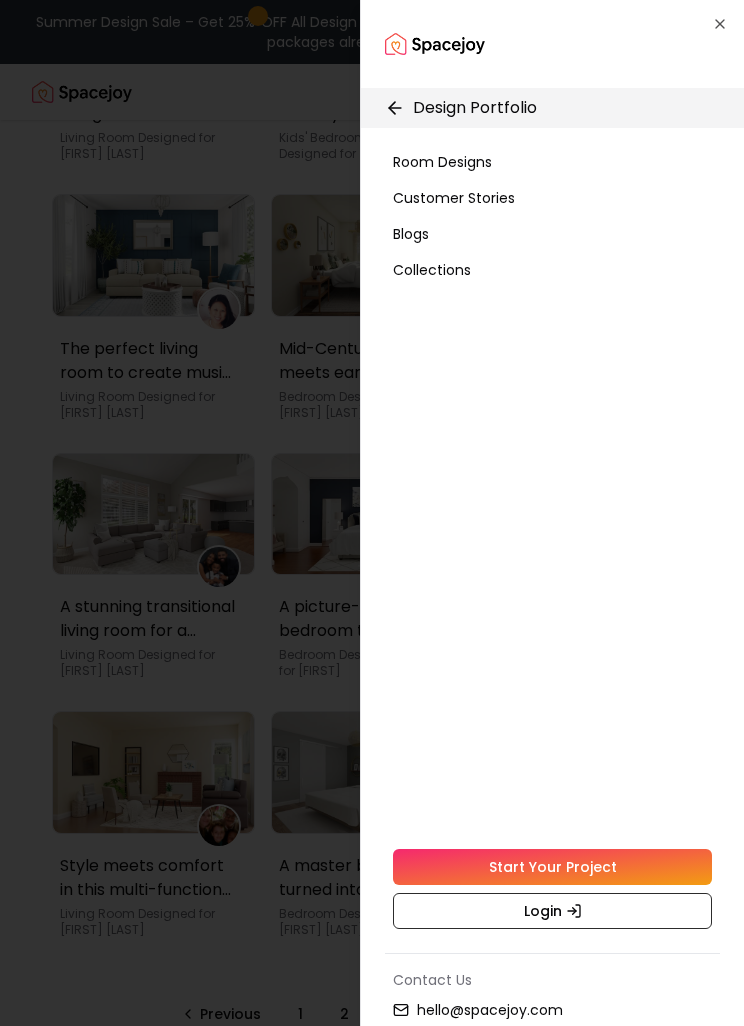 click on "Room Designs" at bounding box center (552, 162) 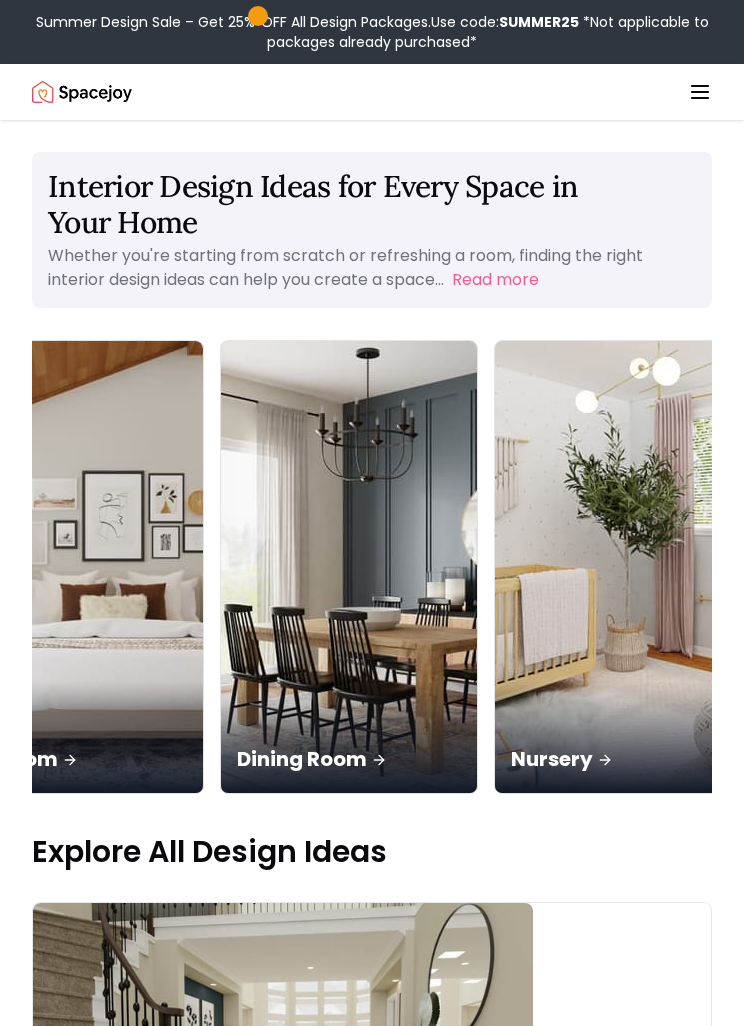 scroll, scrollTop: 0, scrollLeft: 400, axis: horizontal 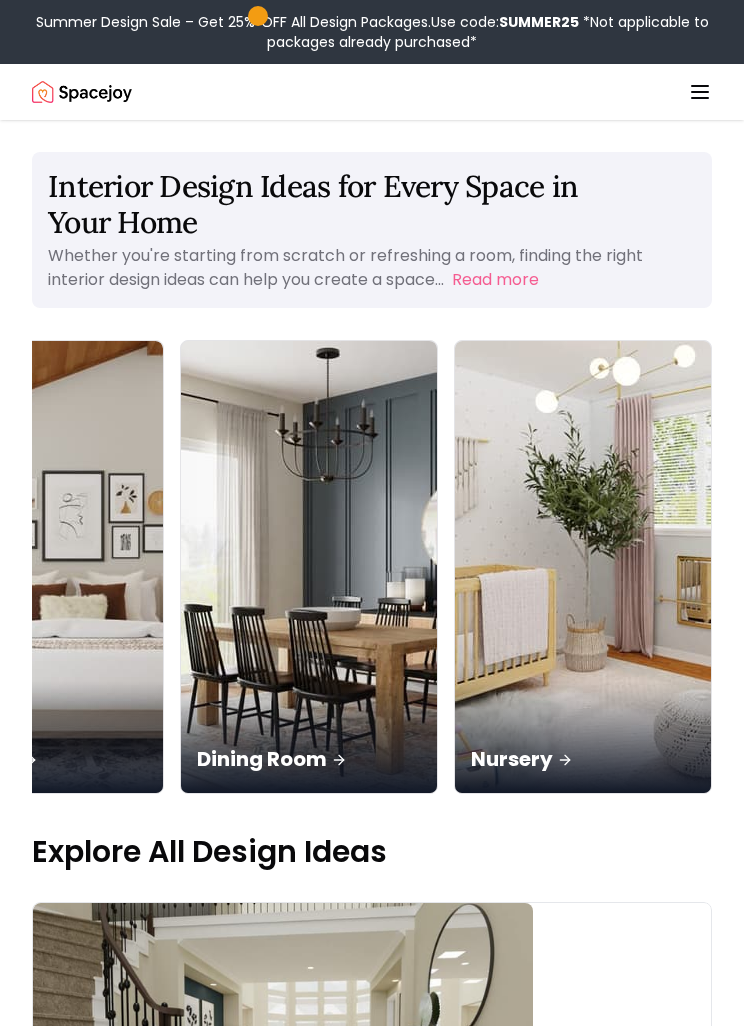 click 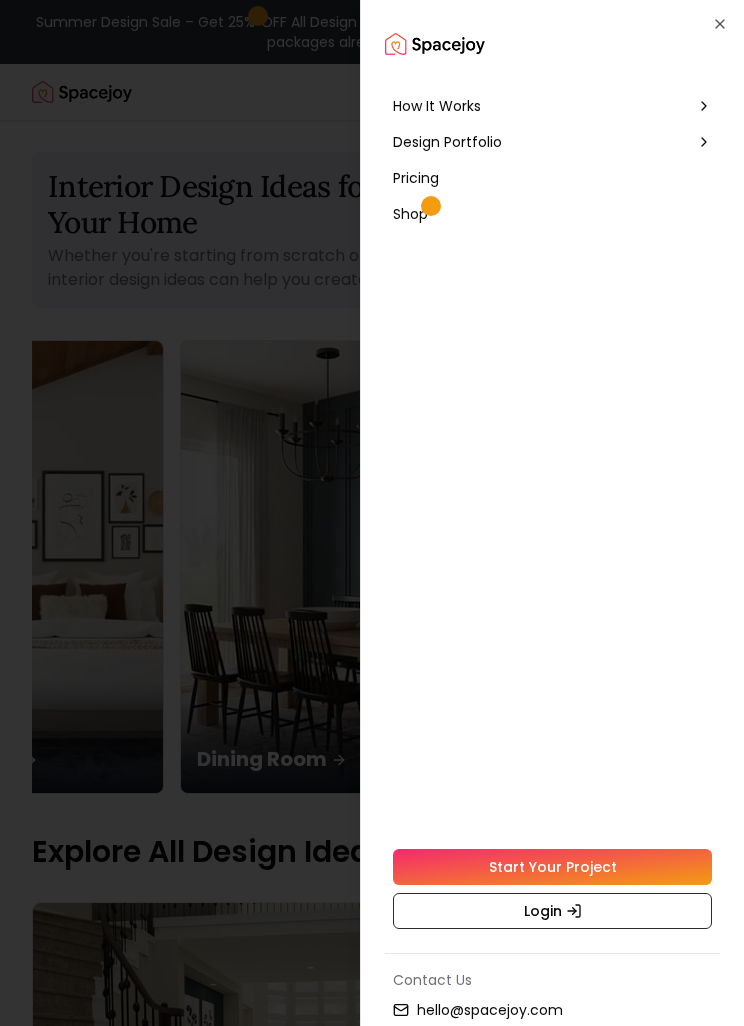 click on "Design Portfolio" at bounding box center (552, 142) 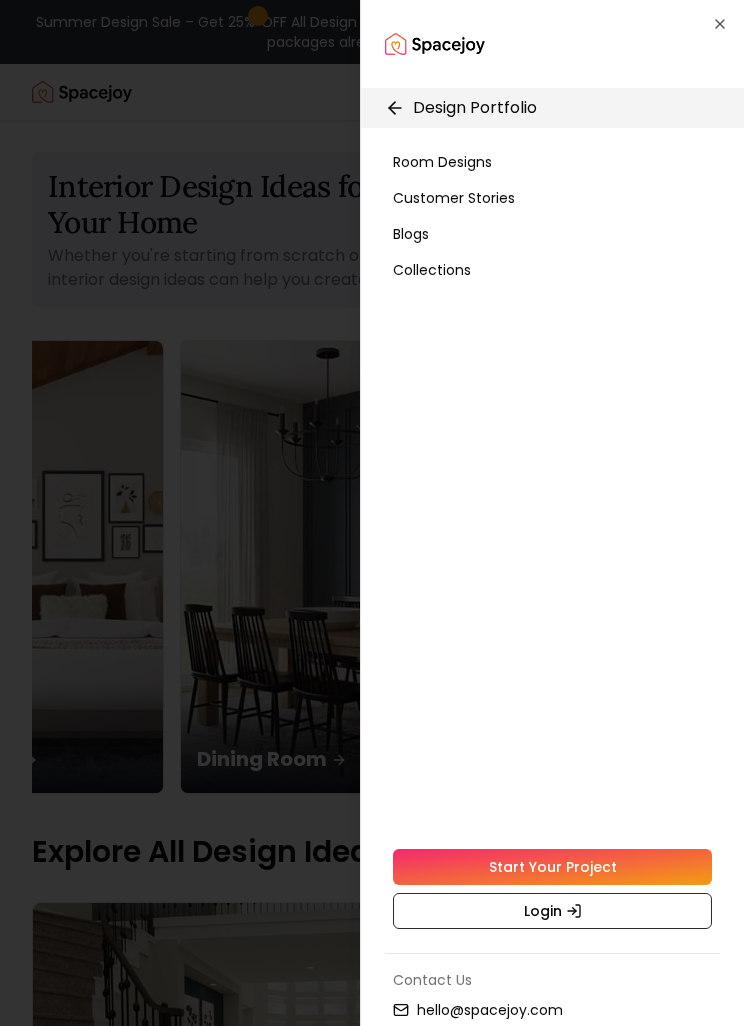 click on "Room Designs" at bounding box center [552, 162] 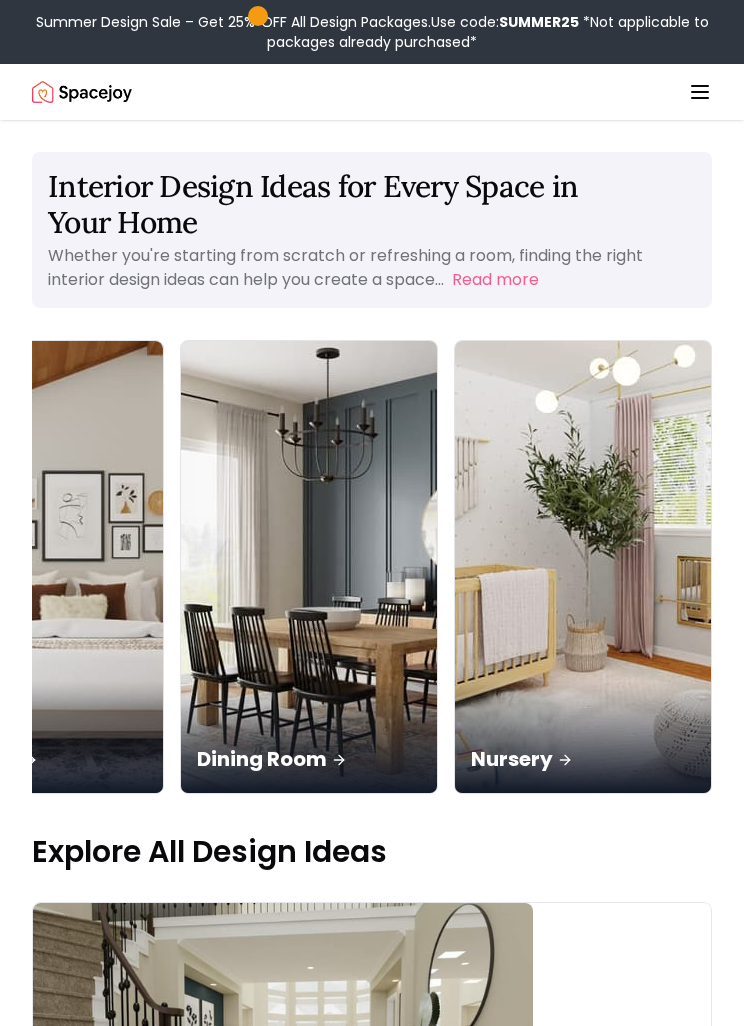 click 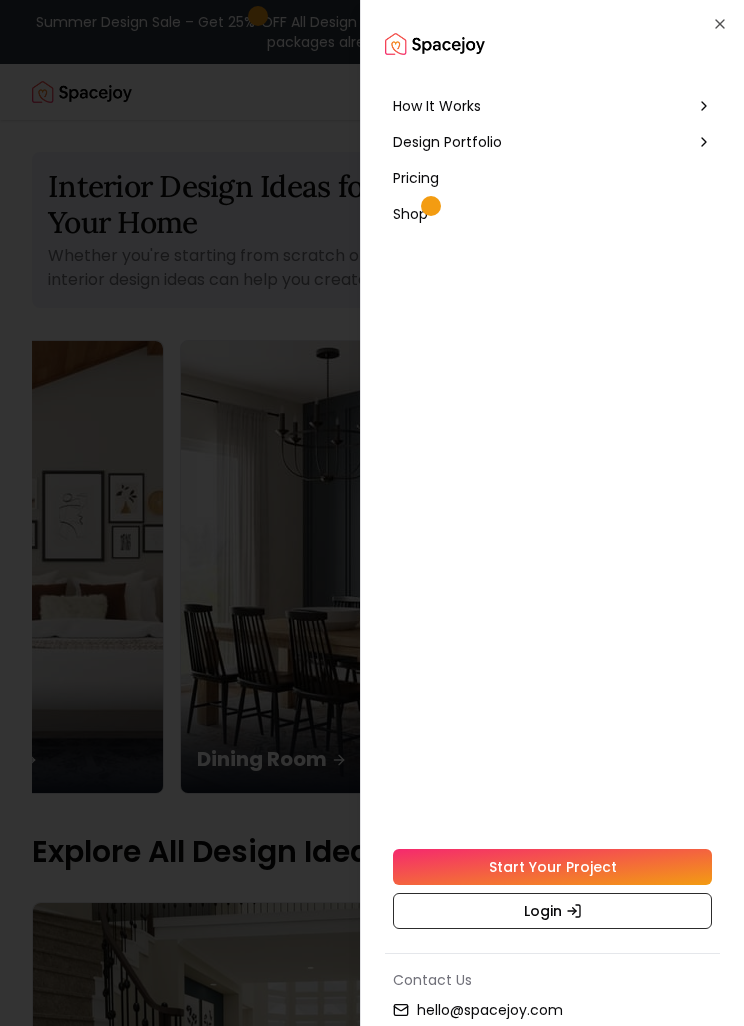 click on "Design Portfolio" at bounding box center [552, 142] 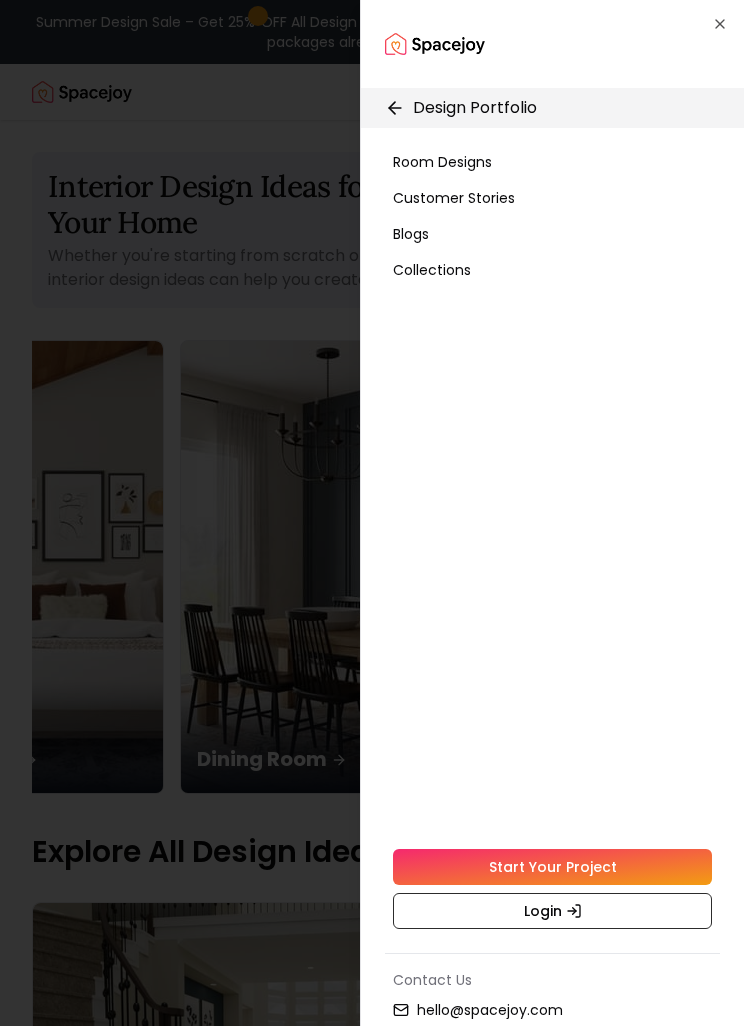 click on "Collections" at bounding box center (432, 270) 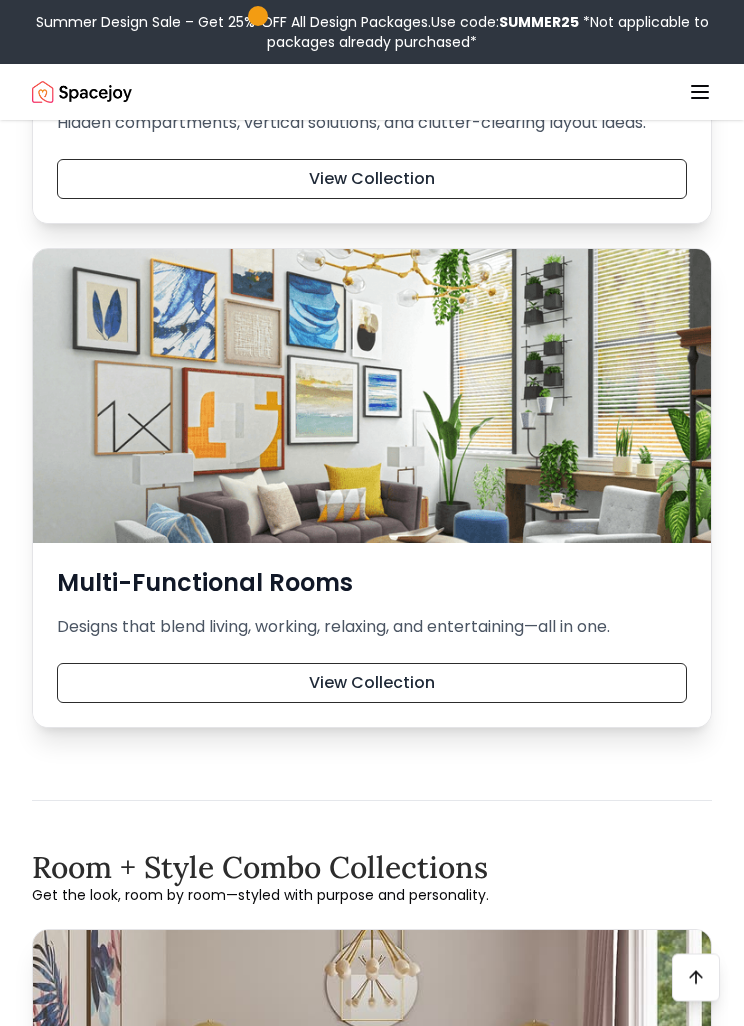 scroll, scrollTop: 6897, scrollLeft: 0, axis: vertical 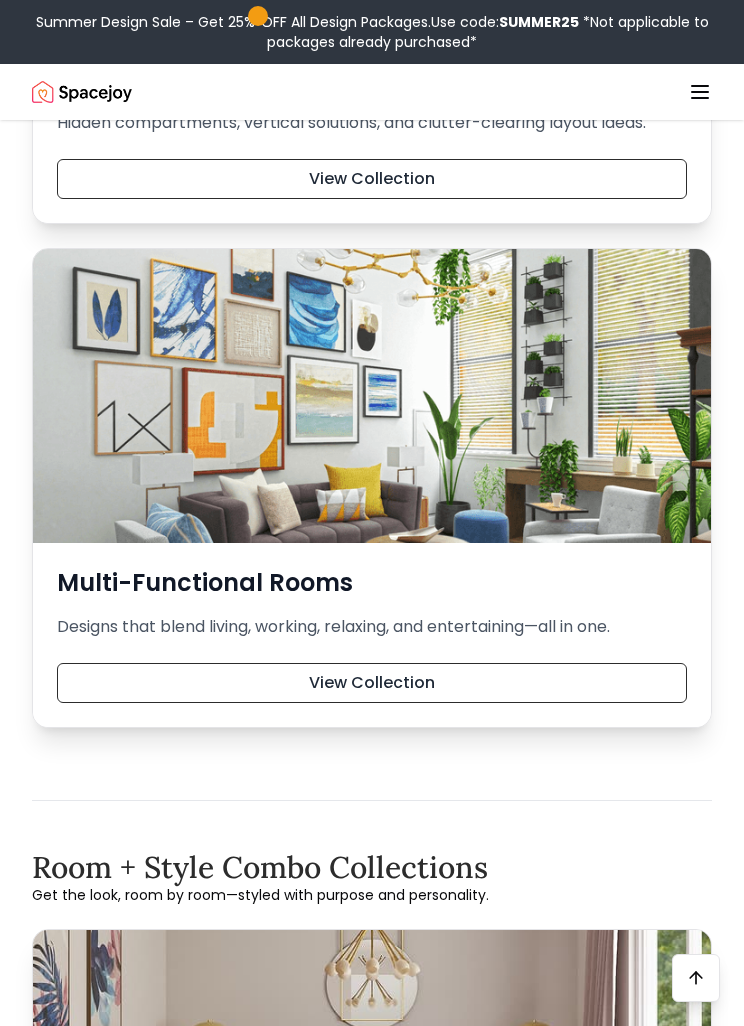 click on "Curated Interior Design Collections, Styled Just for You Your style is more than a trend—it’s how you live, what you love, and how you want your home to feel. At Spacejoy, we’ve curat... Read more Style-Based Collections Modern Minimalist Clean lines, soft neutrals, and intentional design. This collection brings calm and clarity to every space. View Collection Coastal & Beach-Inspired Spaces Light woods, breezy textiles, and beach-inspired tones—this look feels like a vacation at home. View Collection Mid-Century Modern Looks Organic shapes, bold accents, and nostalgic charm meet in this cozy, timeless collection. View Collection Boho Comfort A curated mix of textures, layers, and global influences that make your space feel lived-in and loved. View Collection Industrial Loft Style Raw materials, sleek silhouettes, and modern functionality—perfect for lofts and city apartments. View Collection Rustic Warmth Collection Natural textures and cozy finishes rooted in comfort. View Collection Read more" at bounding box center (372, 7183) 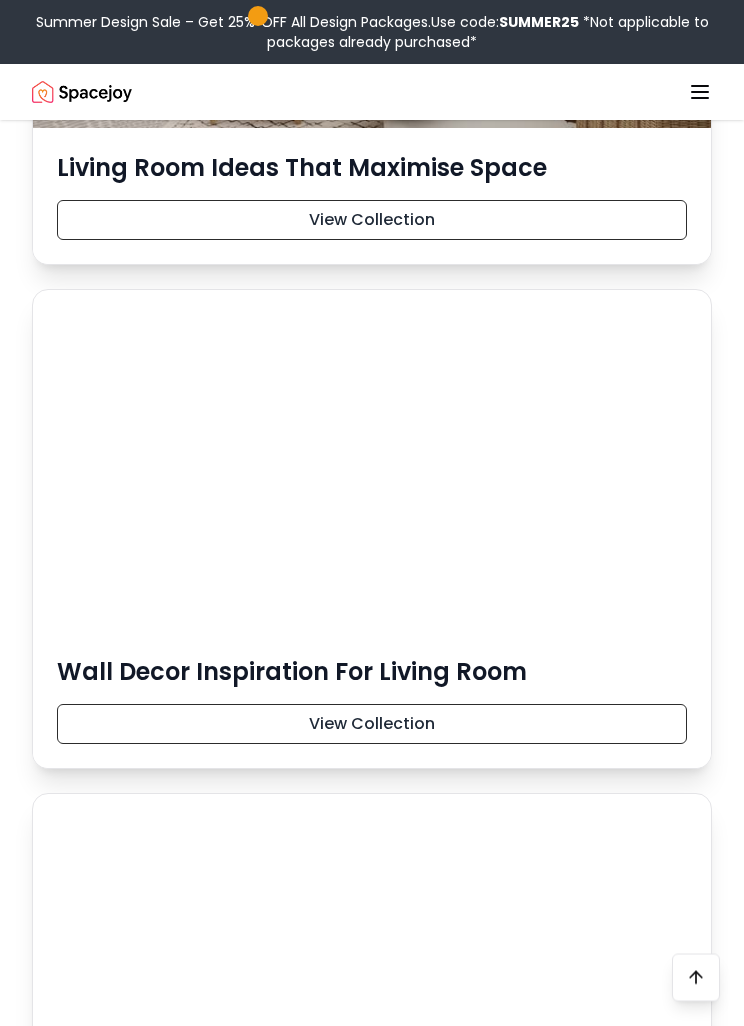 scroll, scrollTop: 28663, scrollLeft: 0, axis: vertical 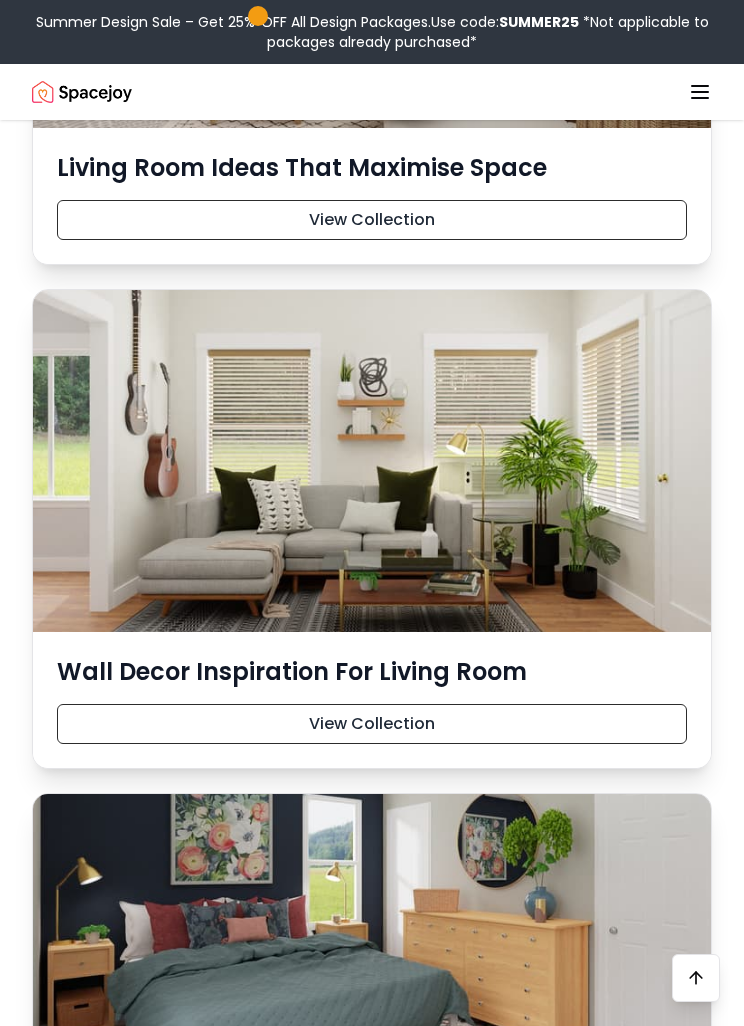 click 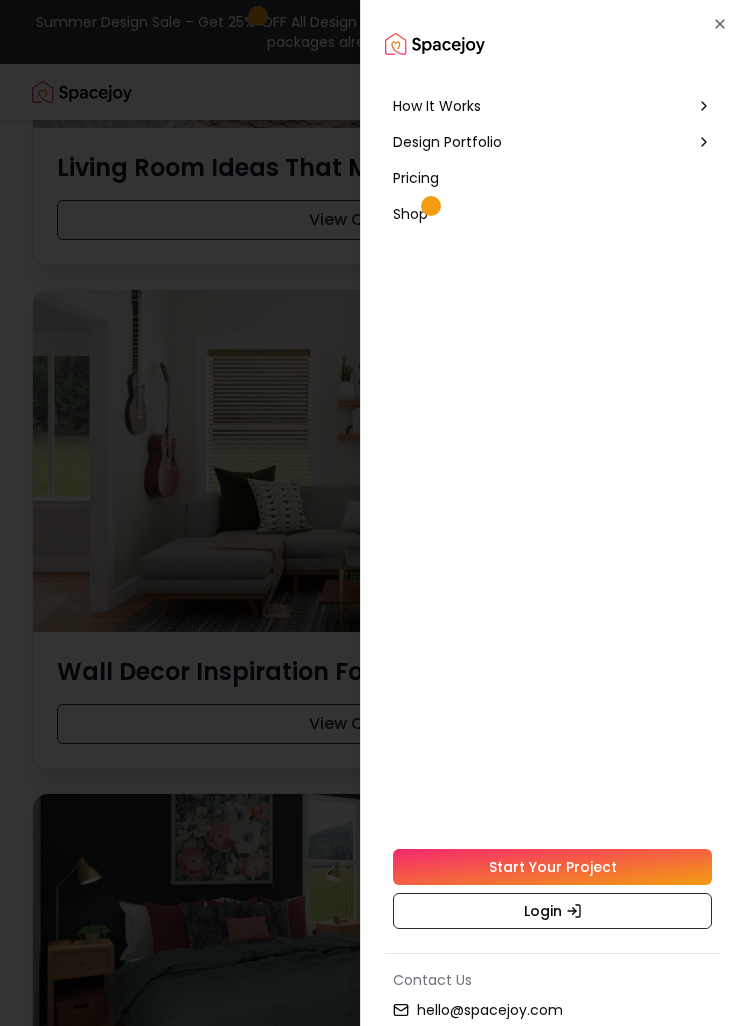 click on "Shop" at bounding box center (413, 214) 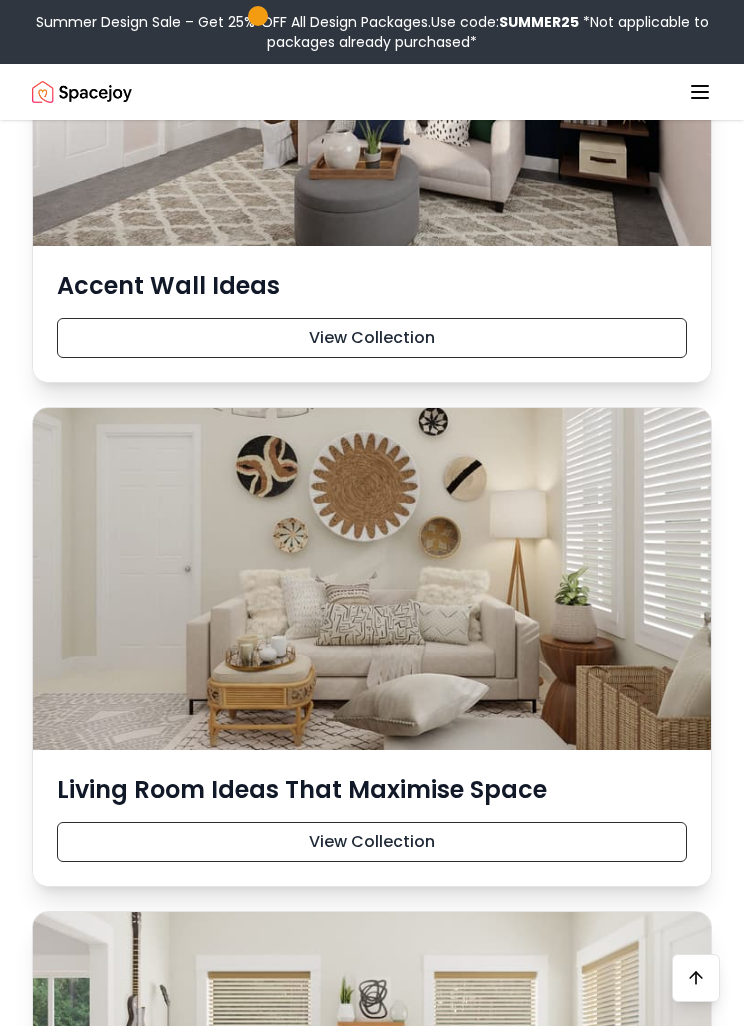 scroll, scrollTop: 28040, scrollLeft: 0, axis: vertical 